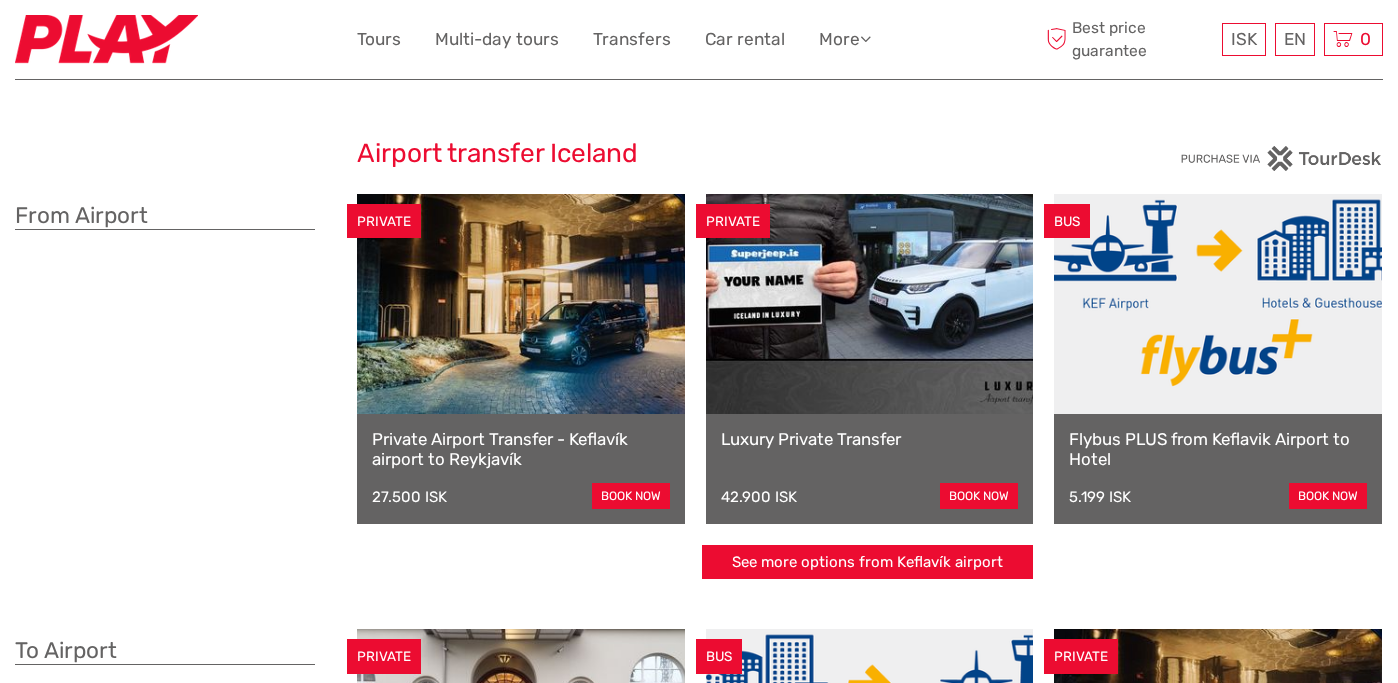scroll, scrollTop: 0, scrollLeft: 0, axis: both 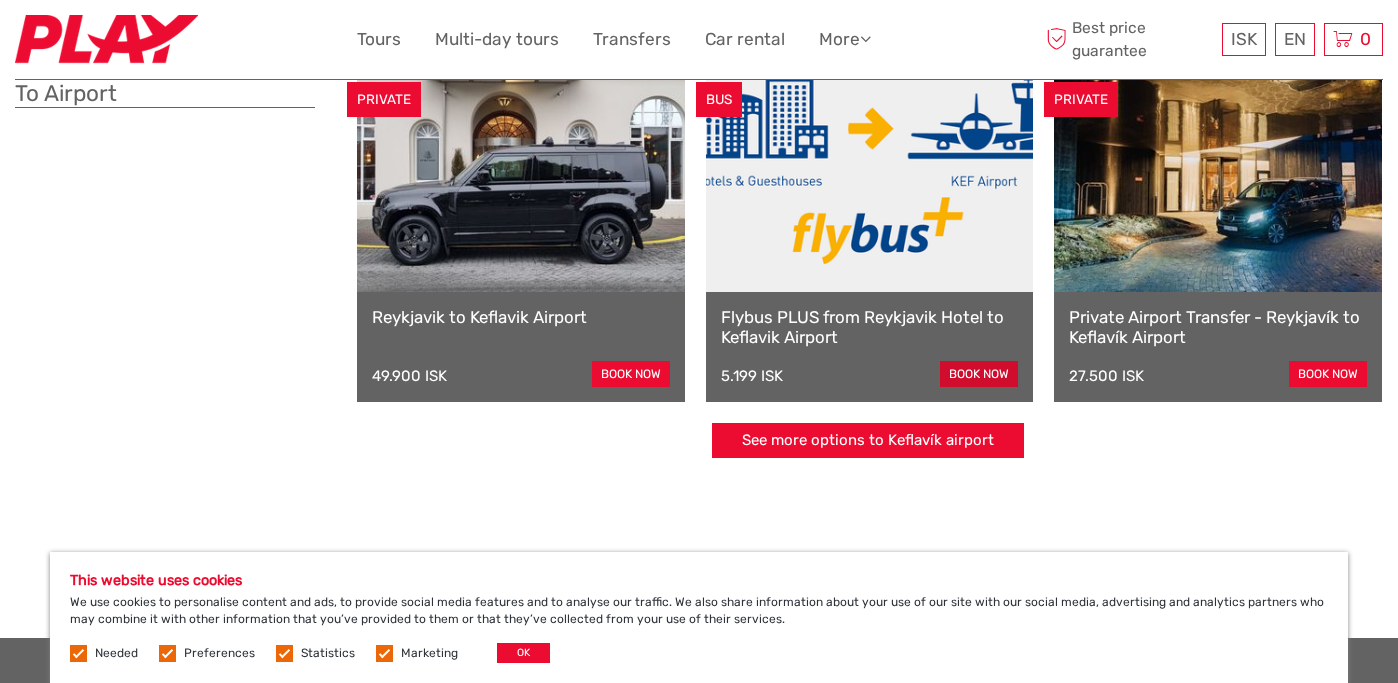 click on "book now" at bounding box center [979, 374] 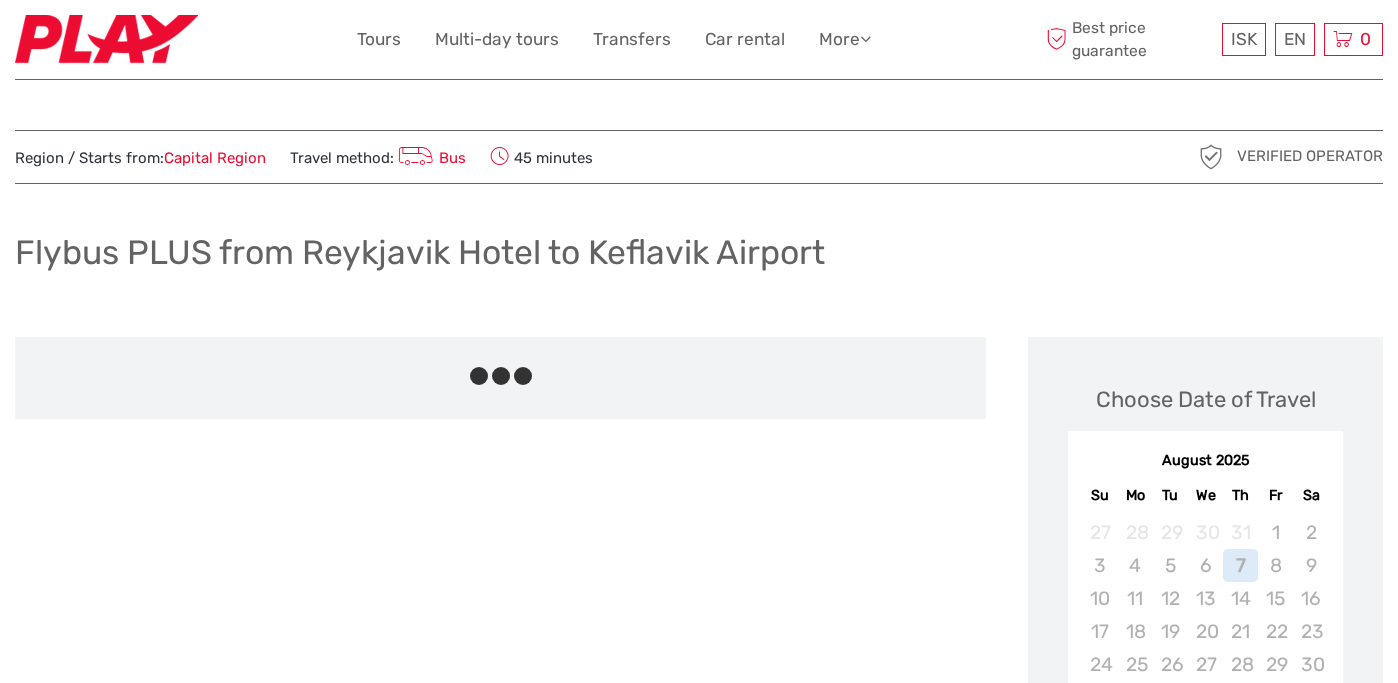 scroll, scrollTop: 0, scrollLeft: 0, axis: both 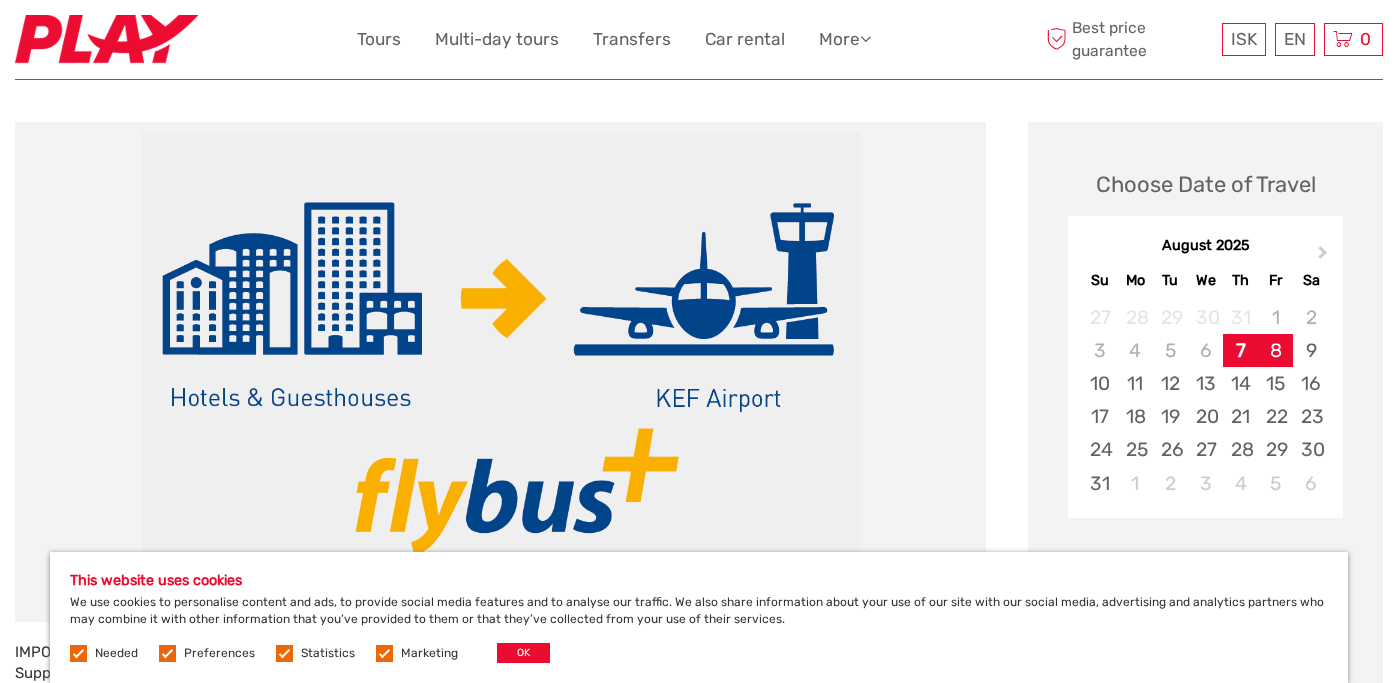 click on "8" at bounding box center [1275, 350] 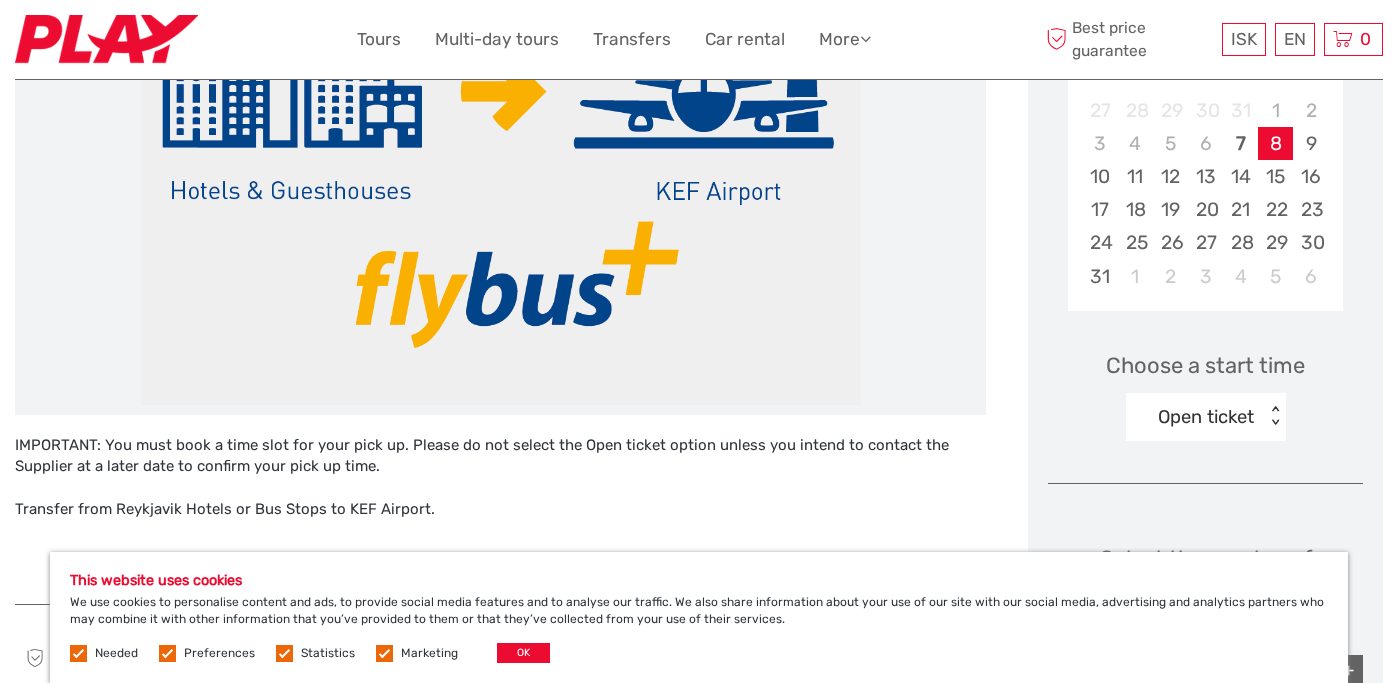 scroll, scrollTop: 421, scrollLeft: 0, axis: vertical 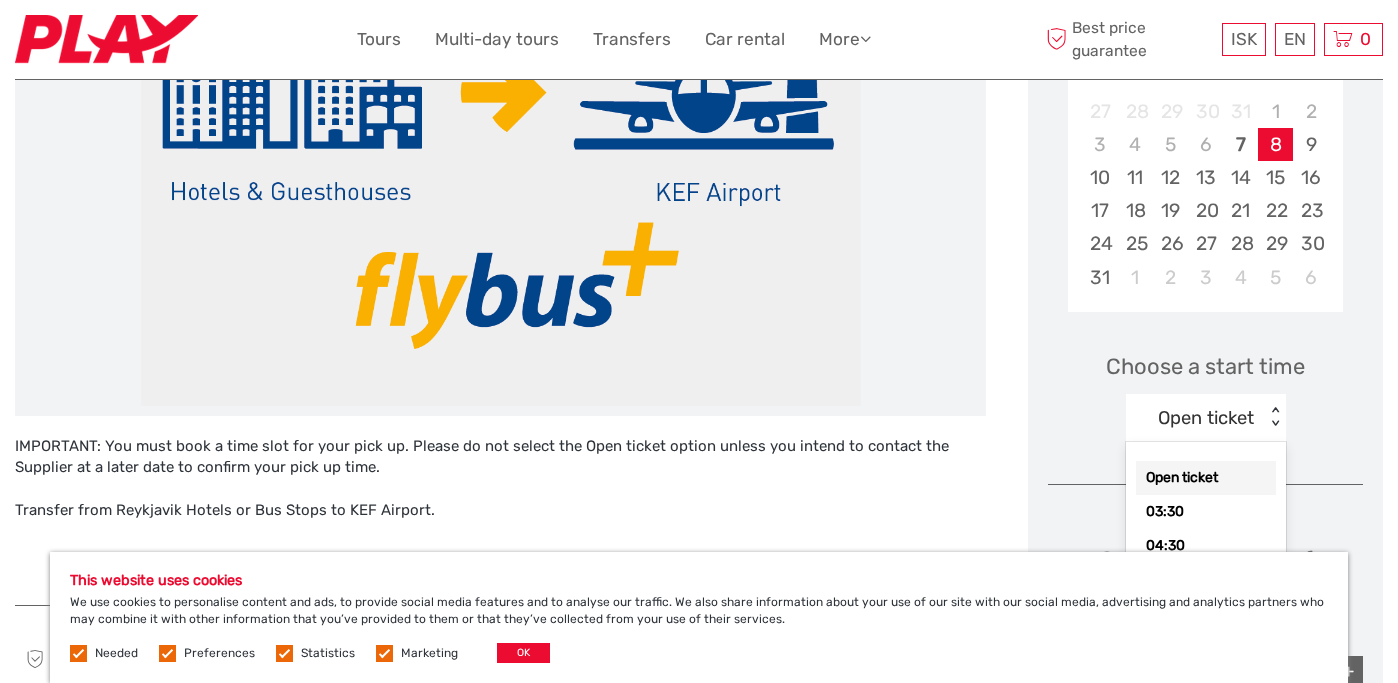 click on "< >" at bounding box center (1274, 417) 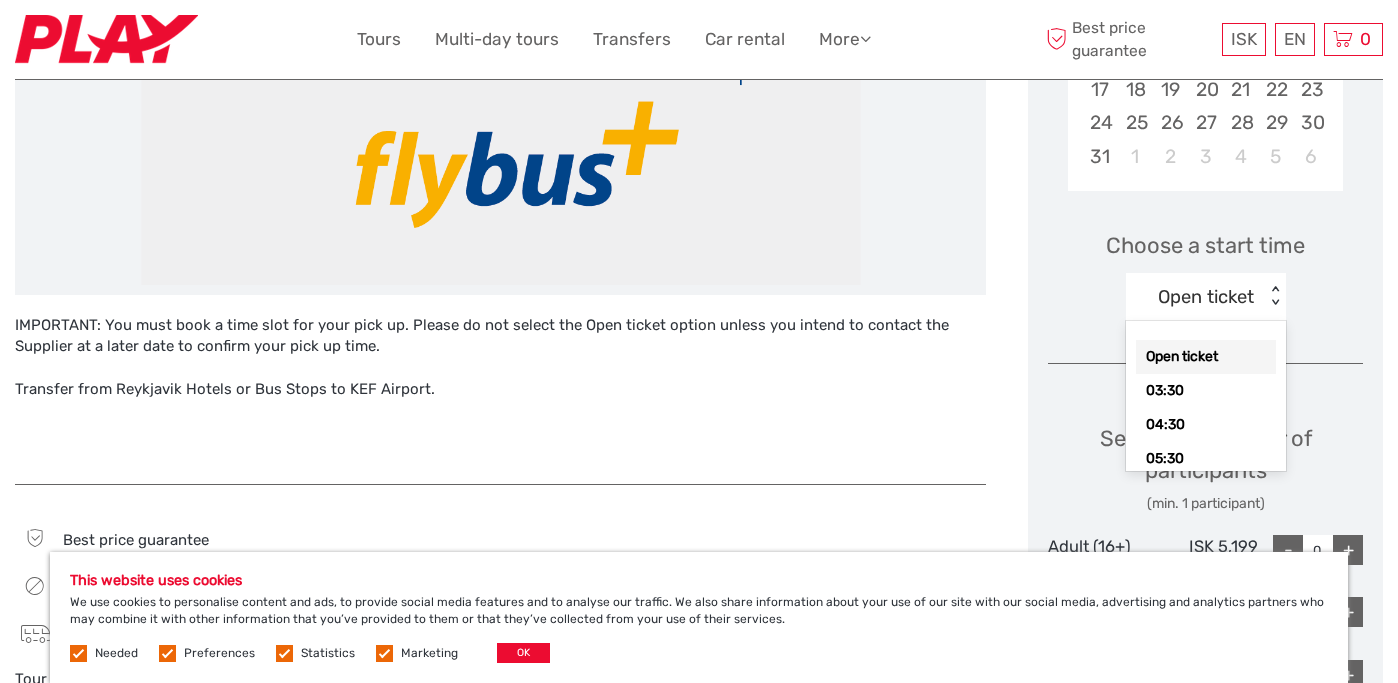scroll, scrollTop: 537, scrollLeft: 0, axis: vertical 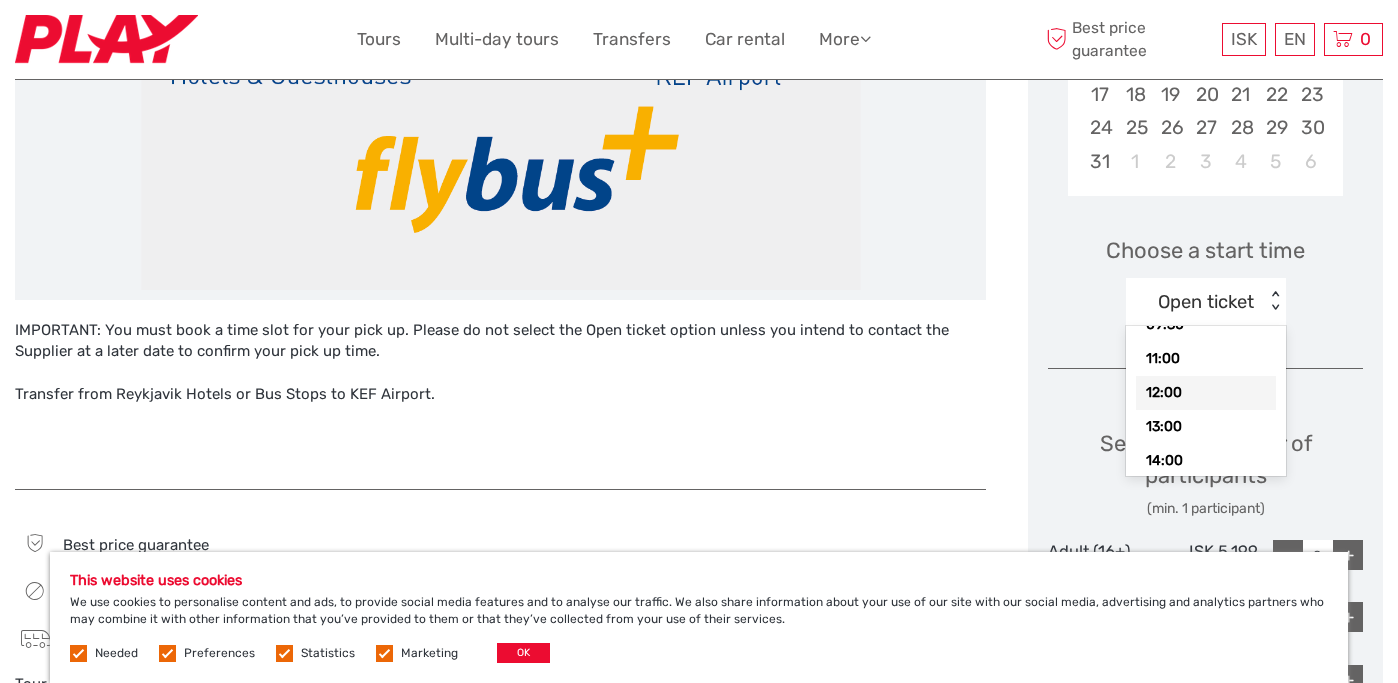 click on "12:00" at bounding box center (1206, 393) 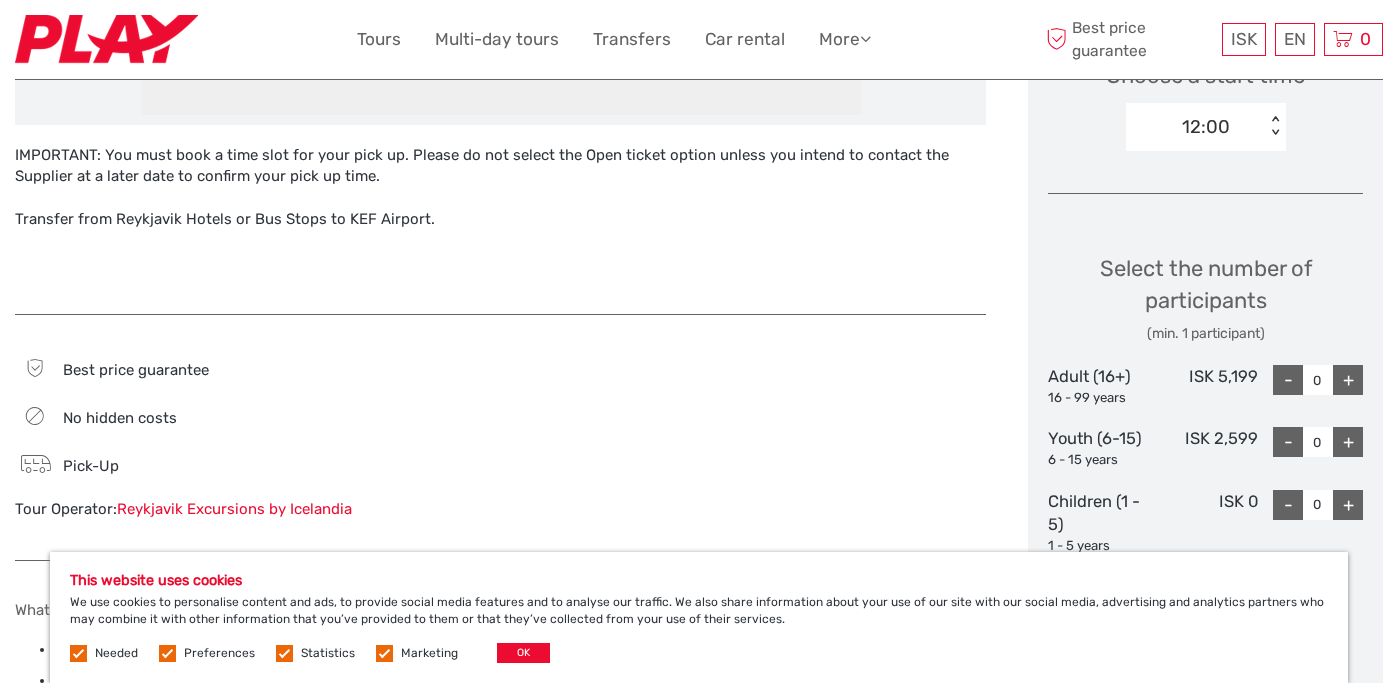 scroll, scrollTop: 722, scrollLeft: 0, axis: vertical 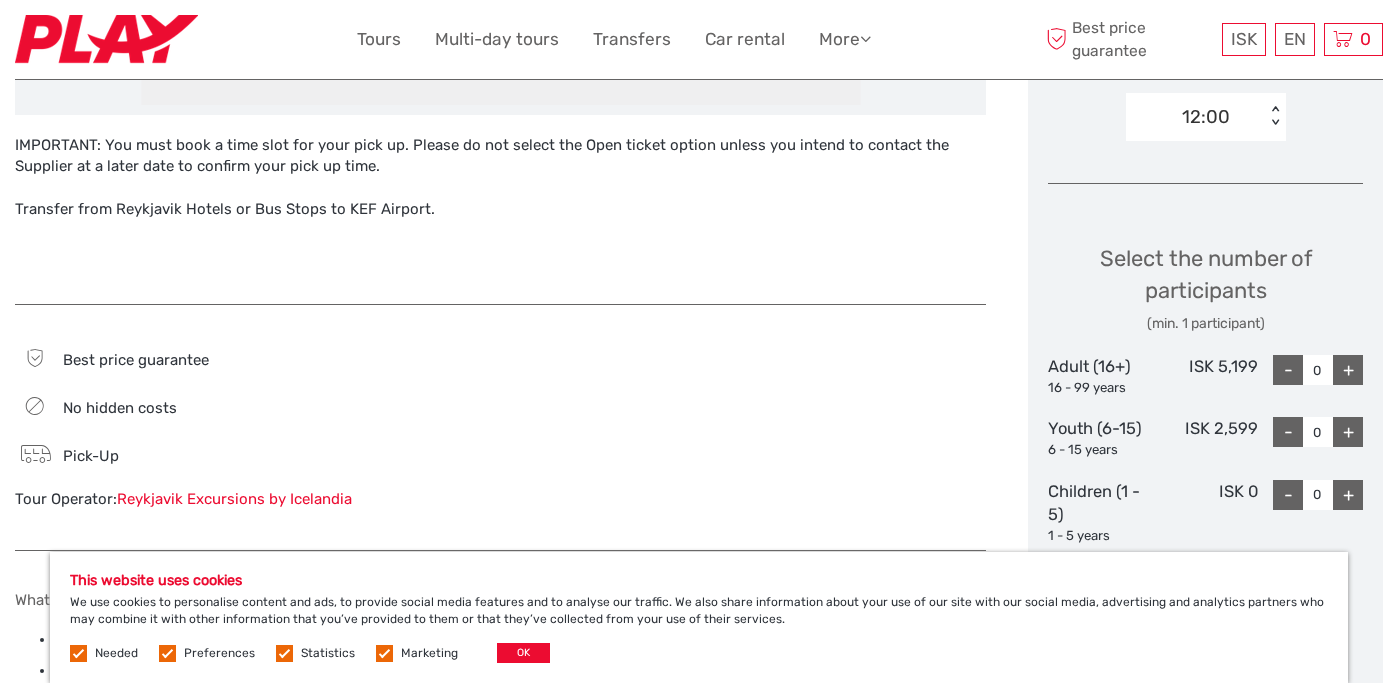 click on "+" at bounding box center [1348, 370] 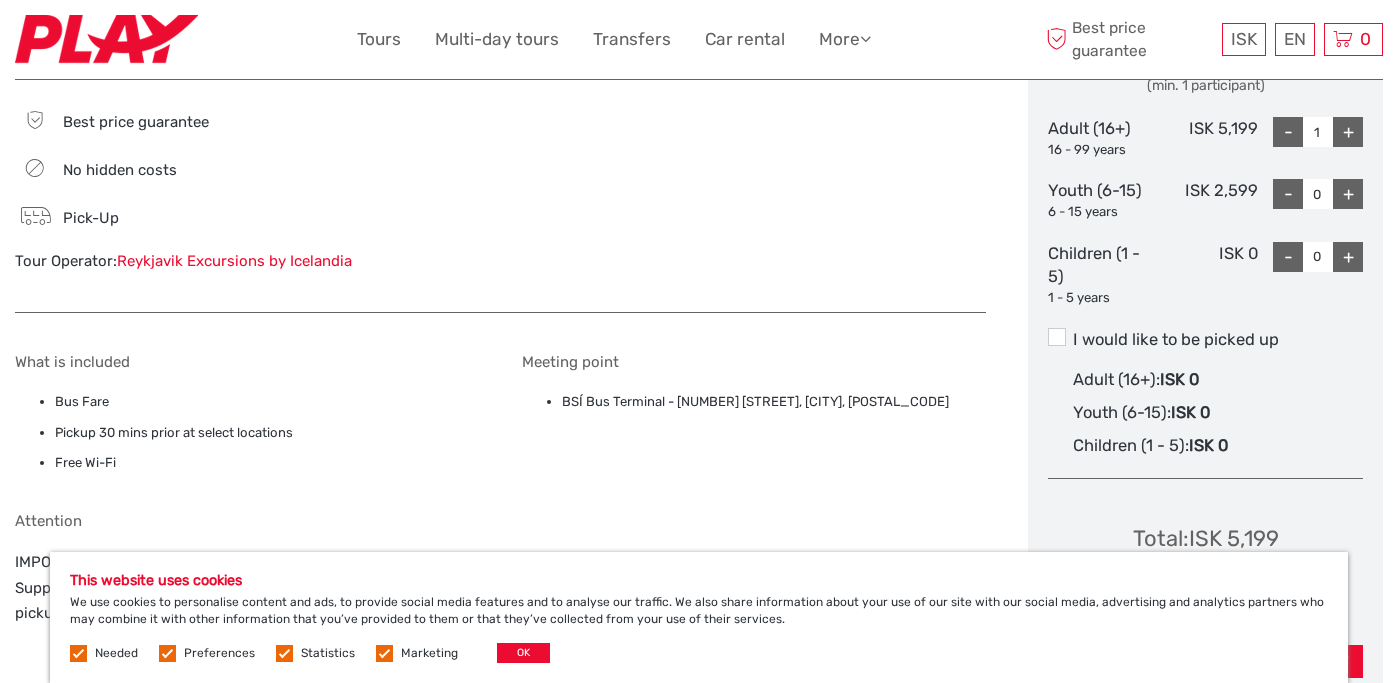 scroll, scrollTop: 961, scrollLeft: 0, axis: vertical 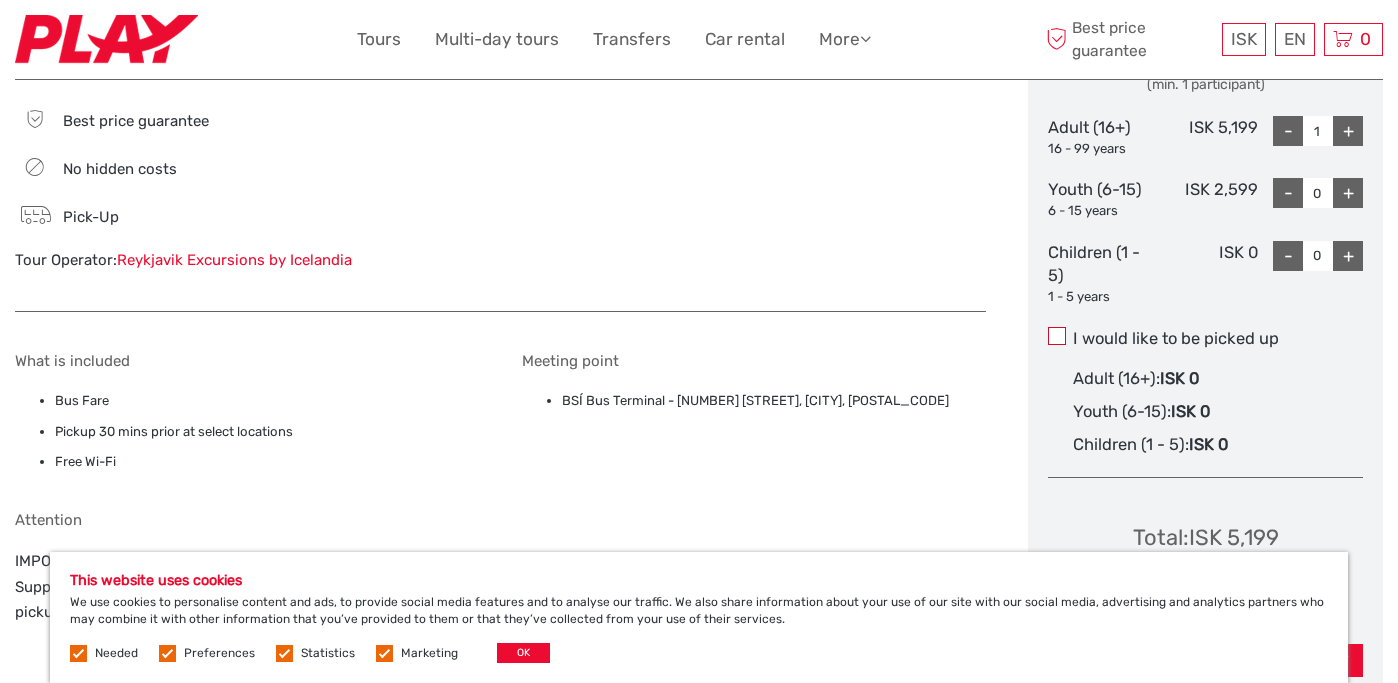 click at bounding box center [1057, 336] 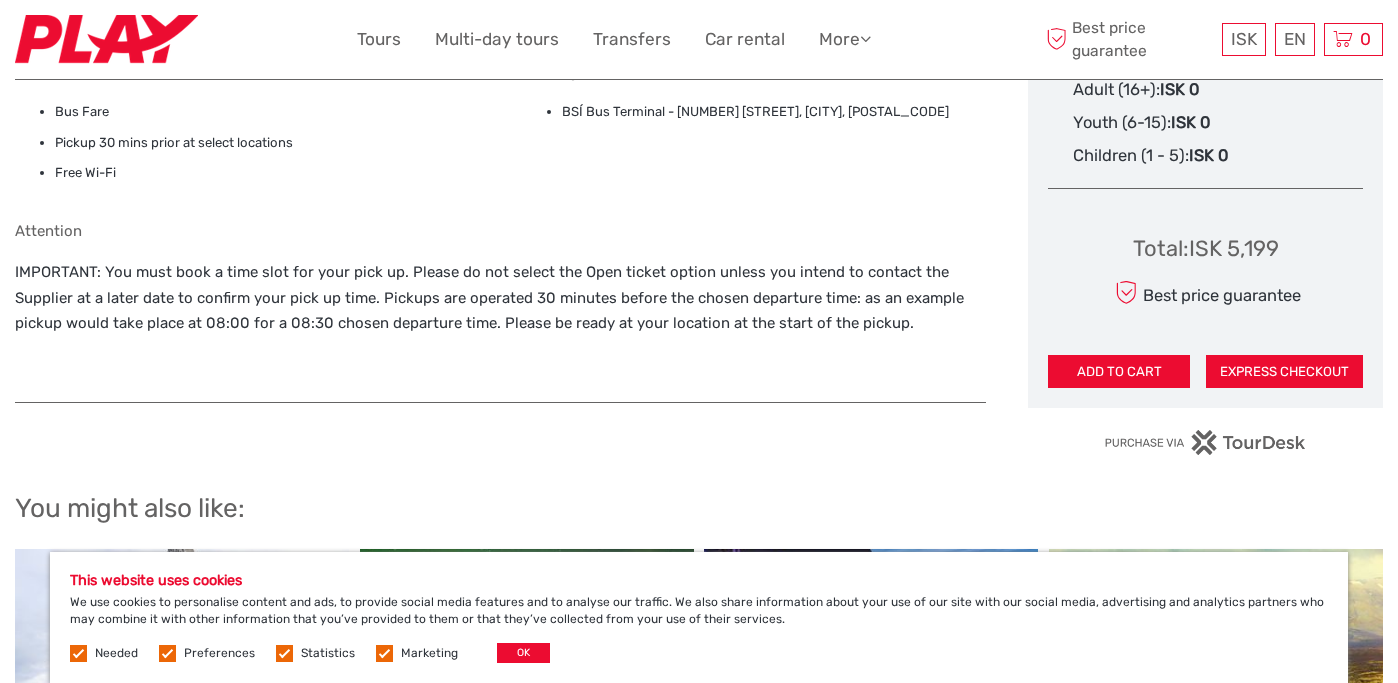 scroll, scrollTop: 1253, scrollLeft: 0, axis: vertical 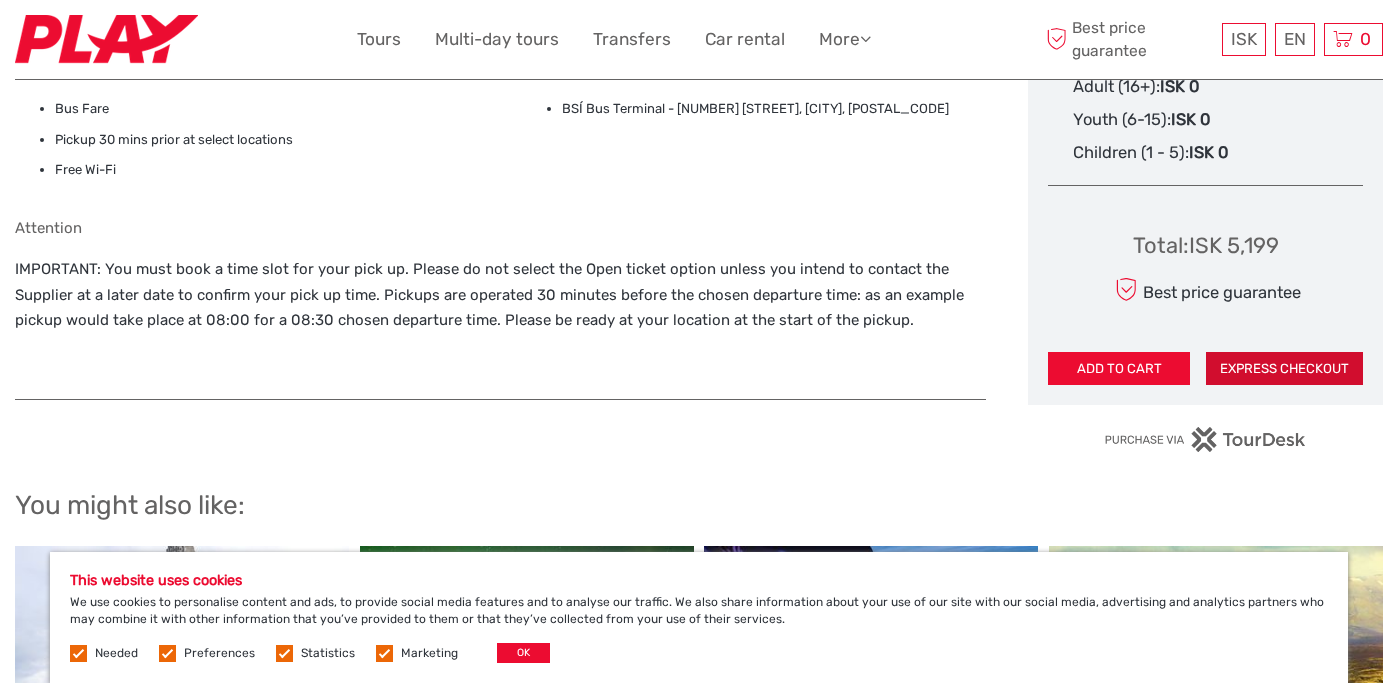 click on "EXPRESS CHECKOUT" at bounding box center (1284, 369) 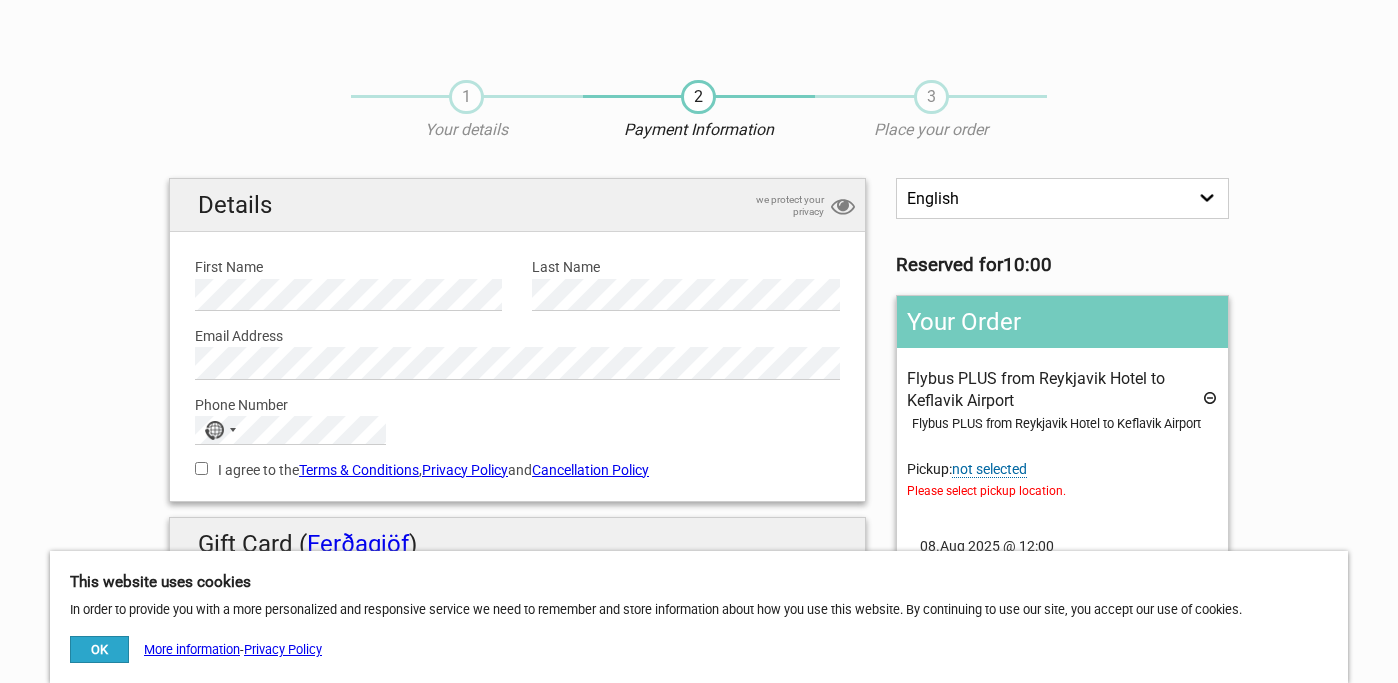 scroll, scrollTop: 0, scrollLeft: 0, axis: both 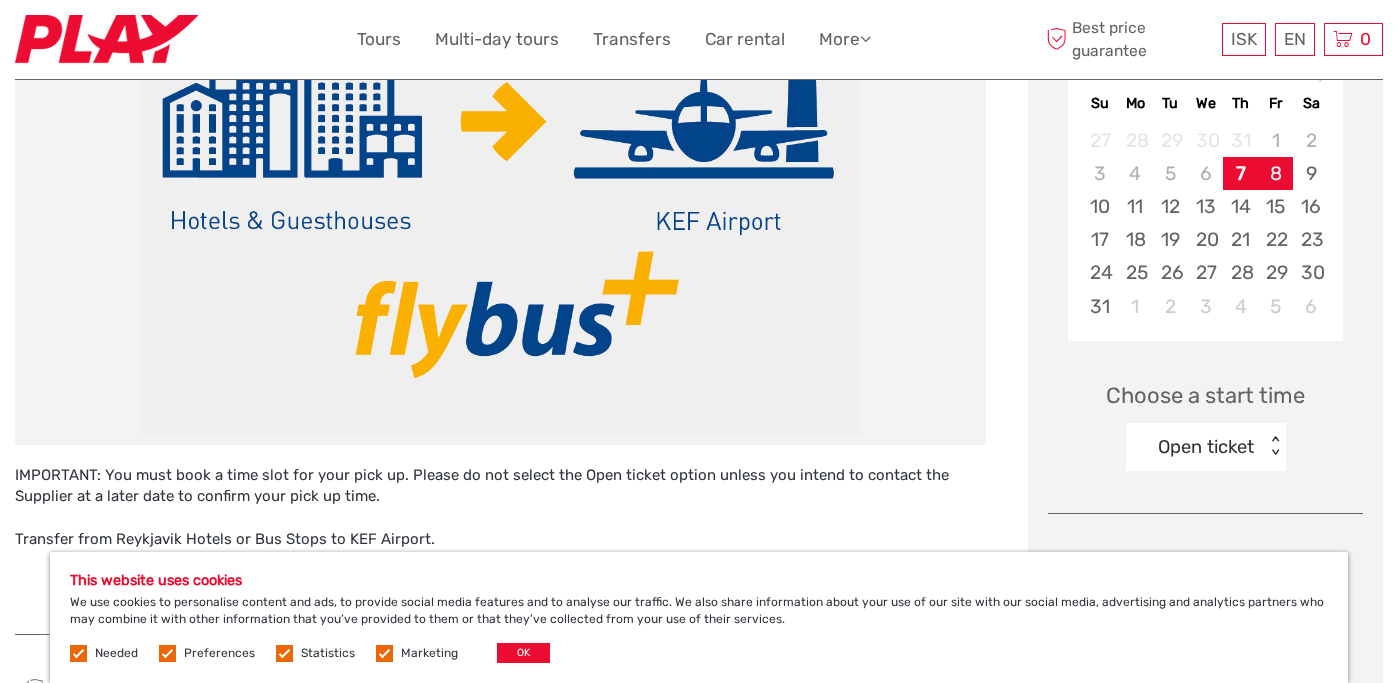 click on "8" at bounding box center (1275, 173) 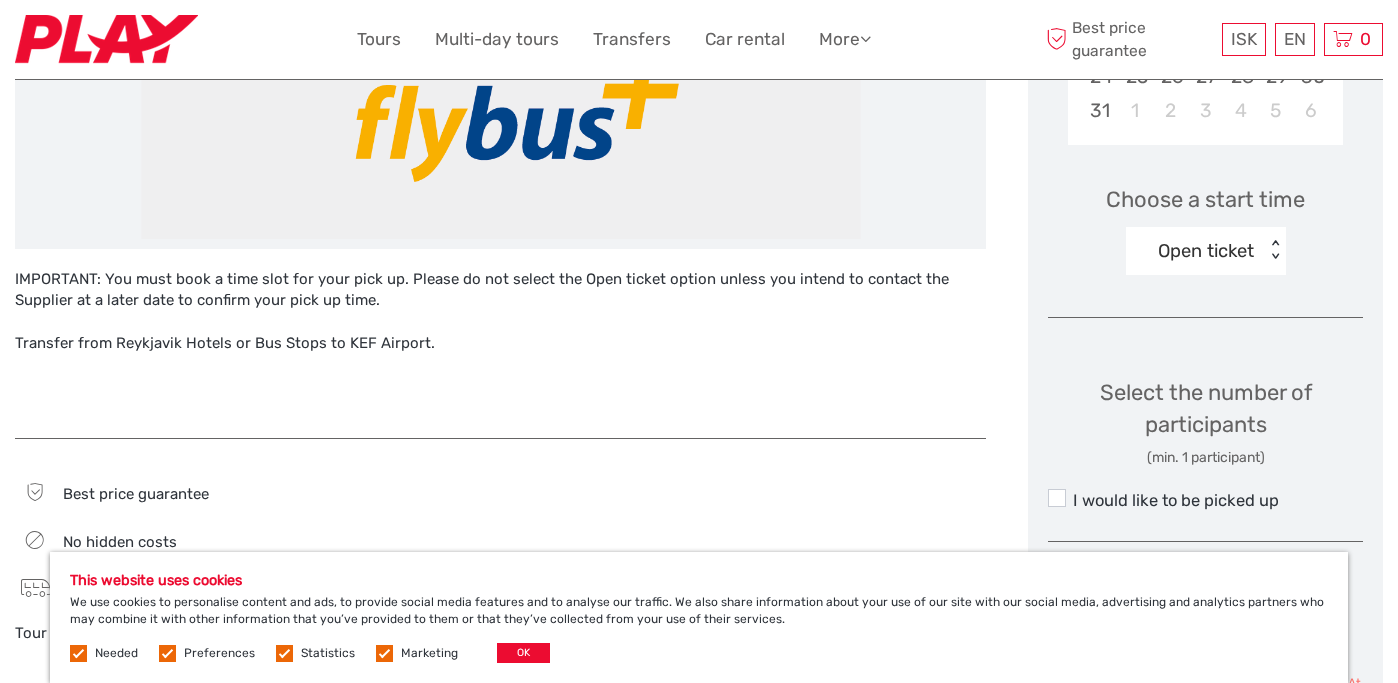 scroll, scrollTop: 609, scrollLeft: 0, axis: vertical 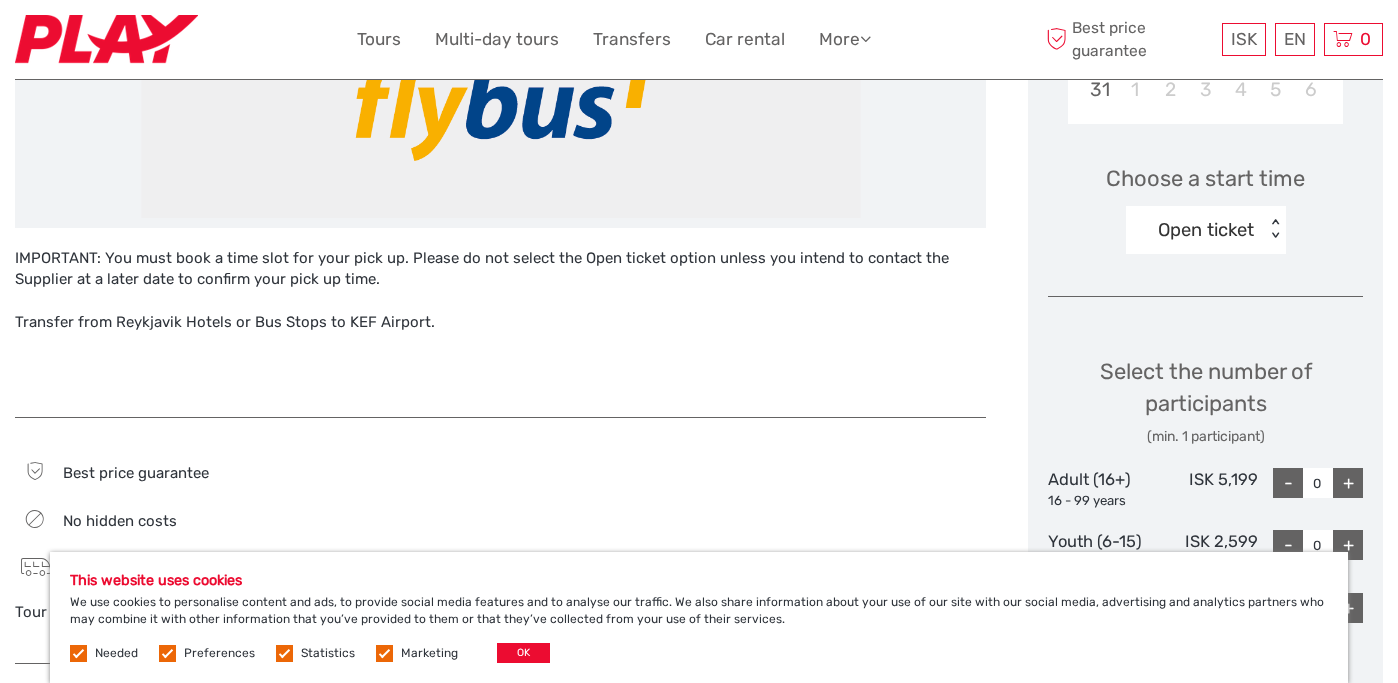 click at bounding box center (384, 653) 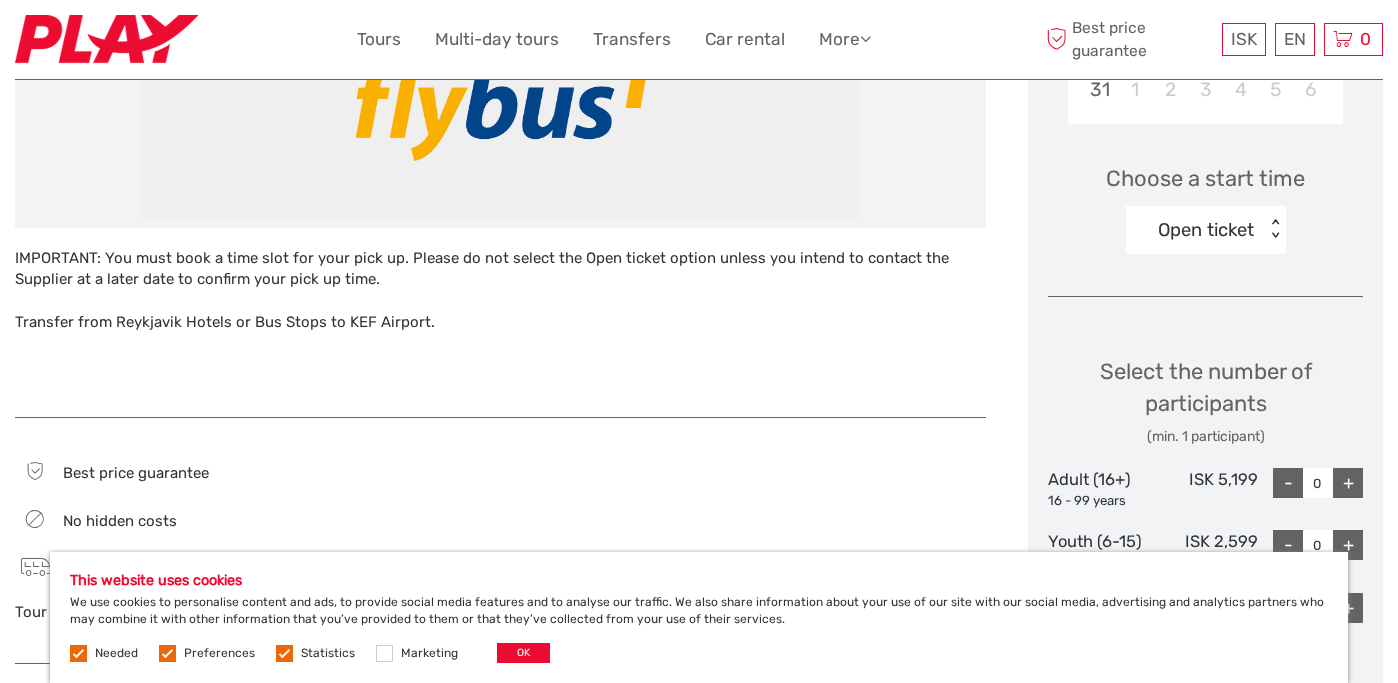 click at bounding box center [284, 653] 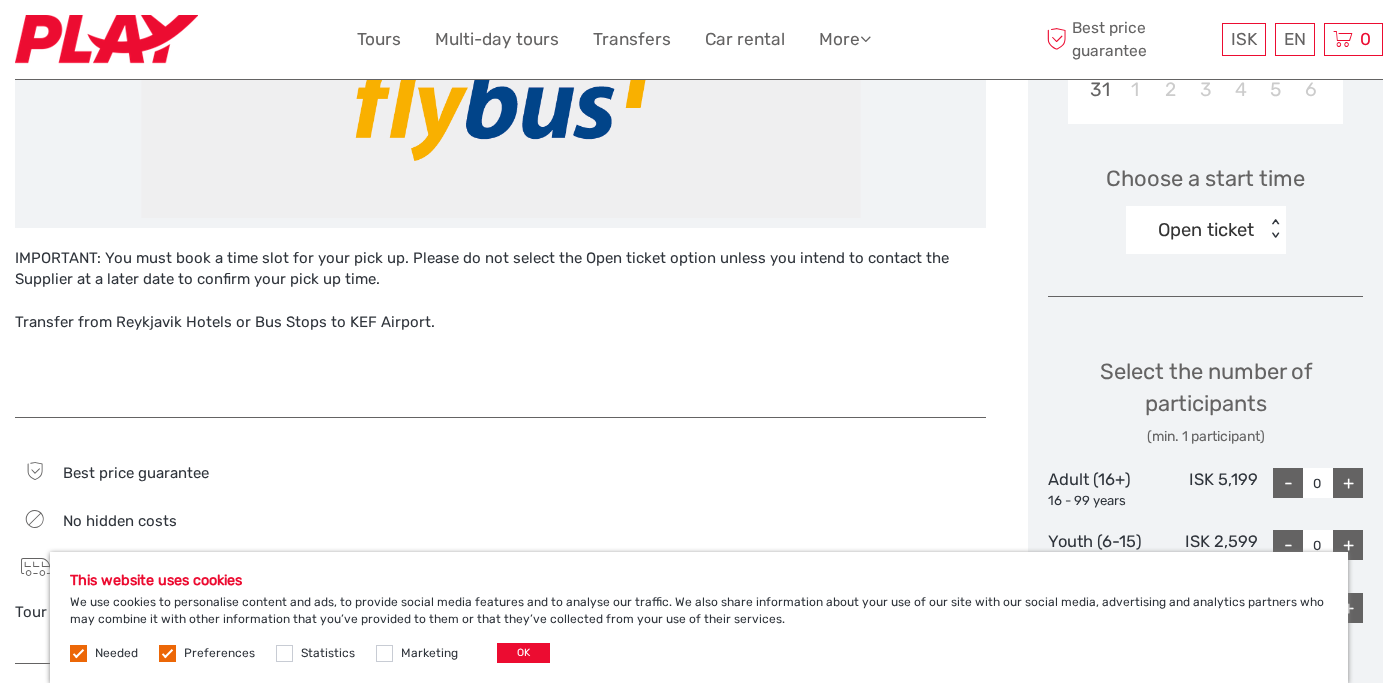 click at bounding box center (167, 653) 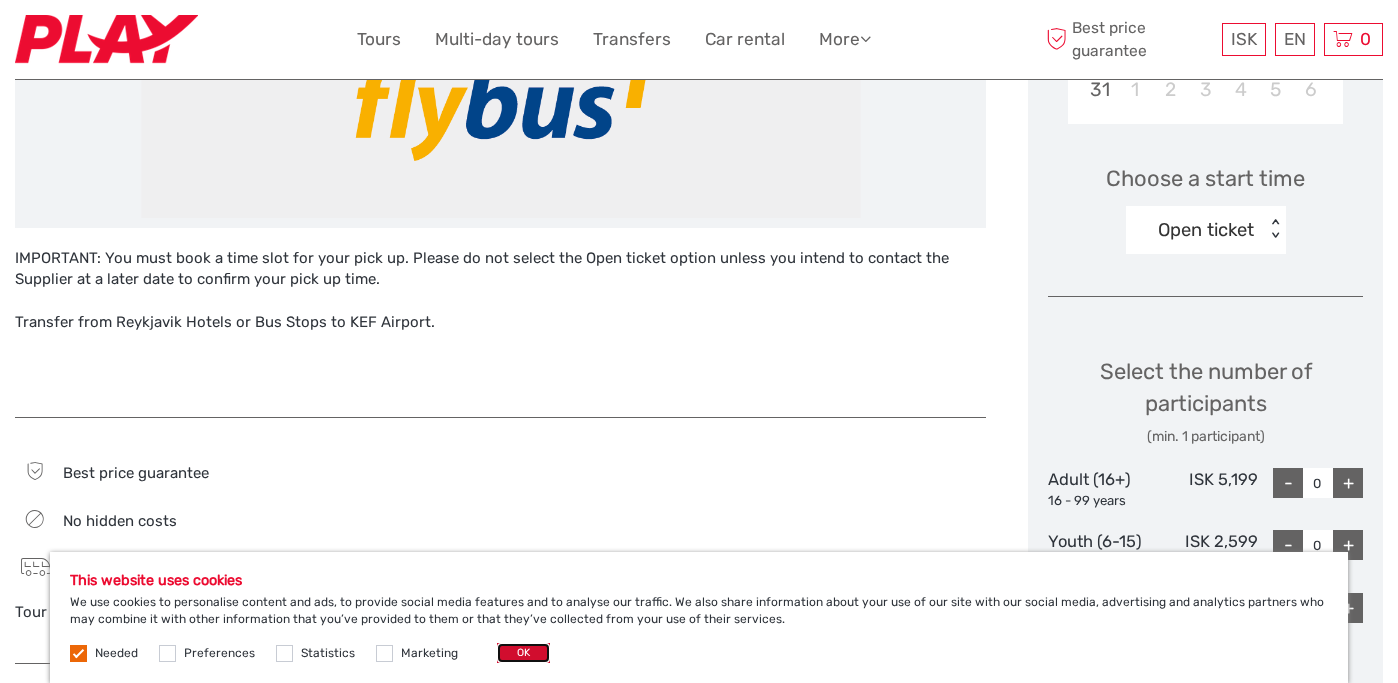 click on "OK" at bounding box center (523, 653) 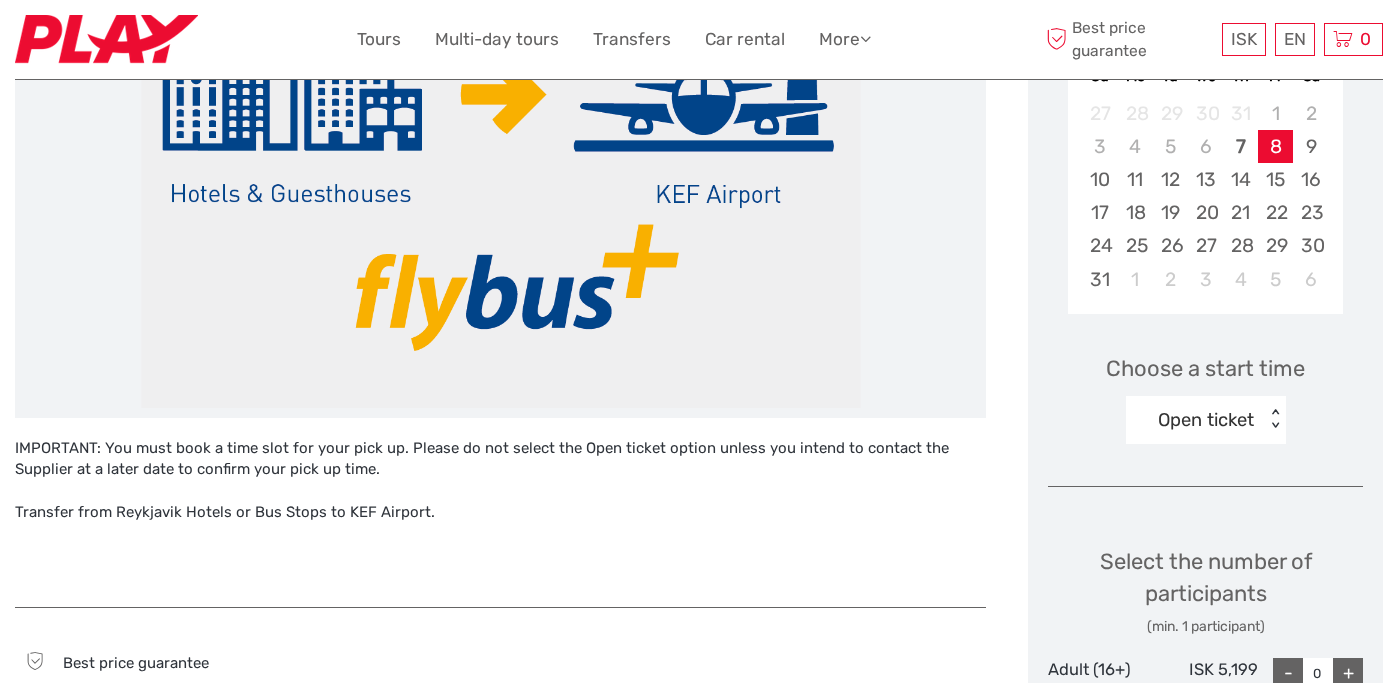 scroll, scrollTop: 418, scrollLeft: 0, axis: vertical 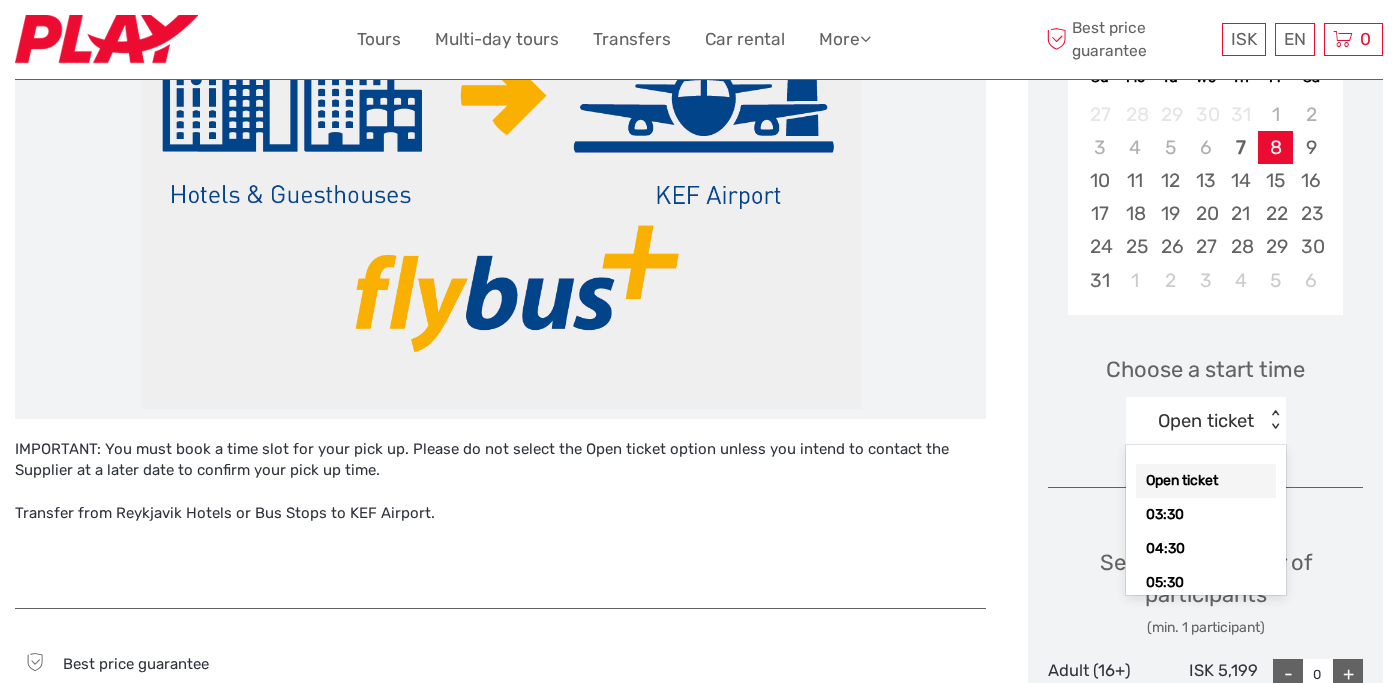 click on "< >" at bounding box center [1274, 420] 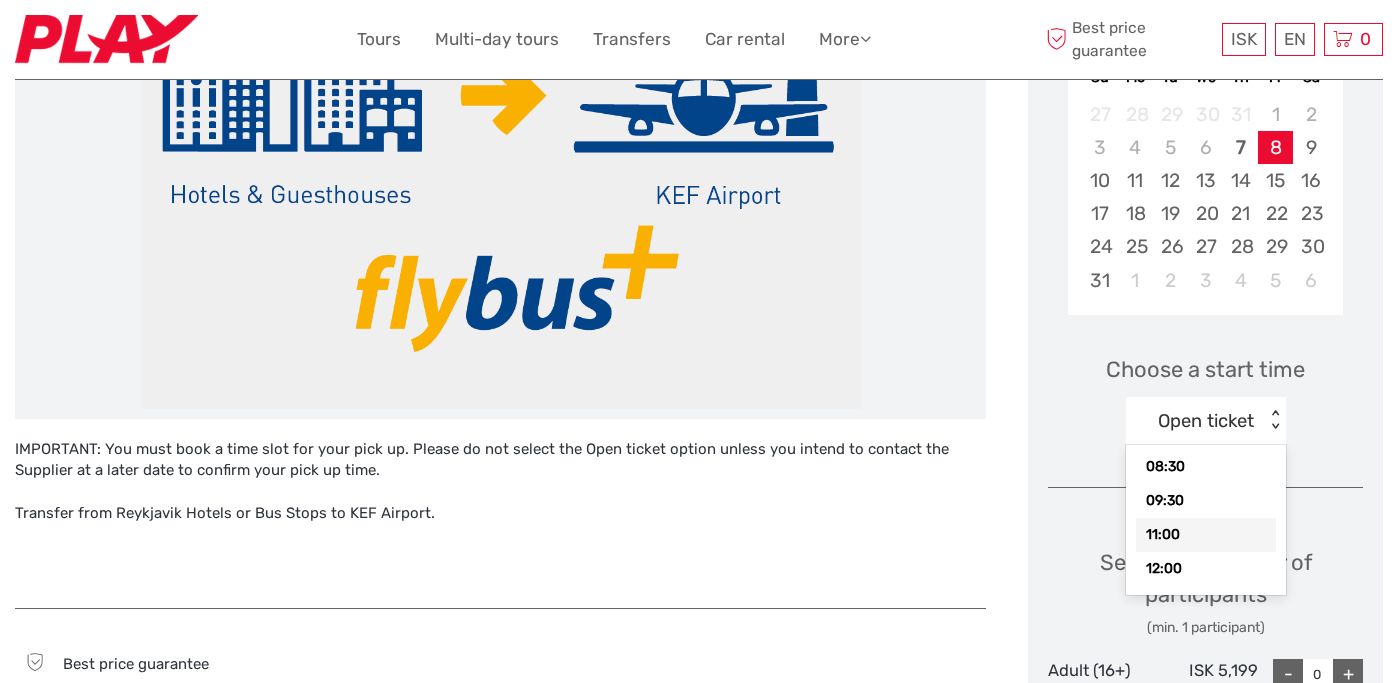 scroll, scrollTop: 224, scrollLeft: 0, axis: vertical 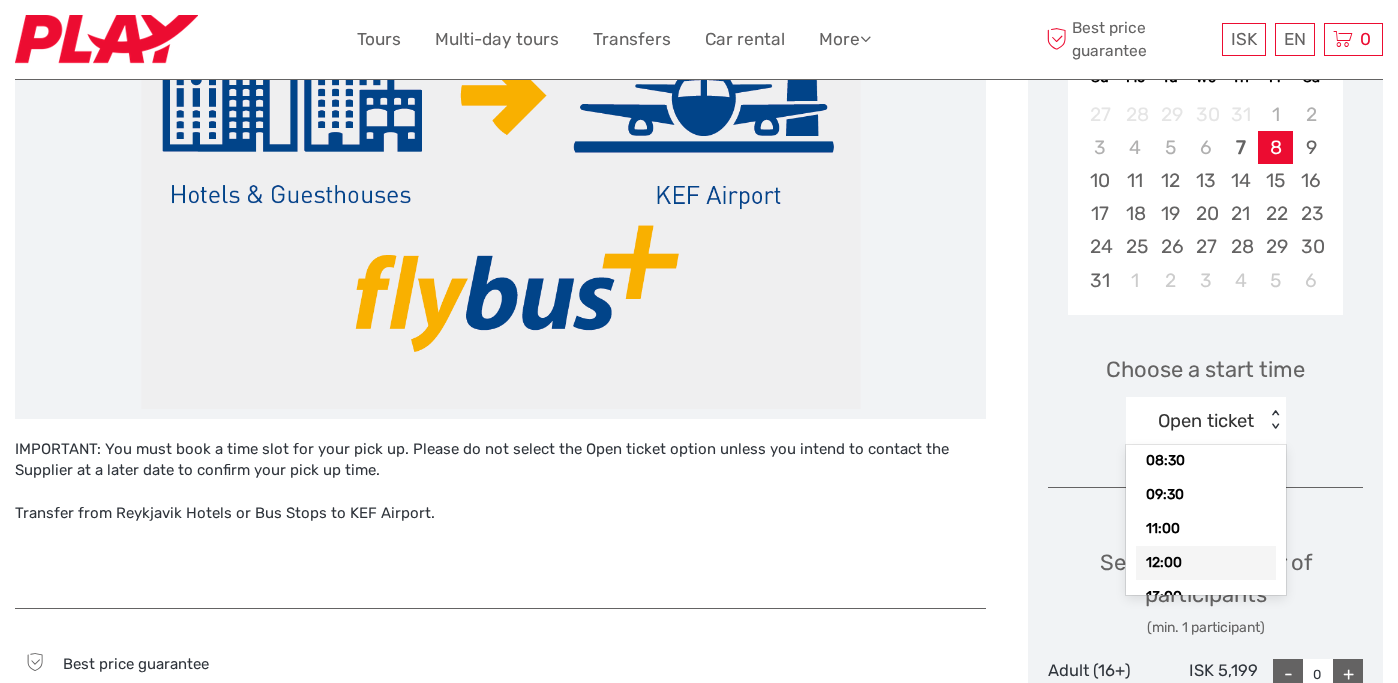 click on "12:00" at bounding box center [1206, 563] 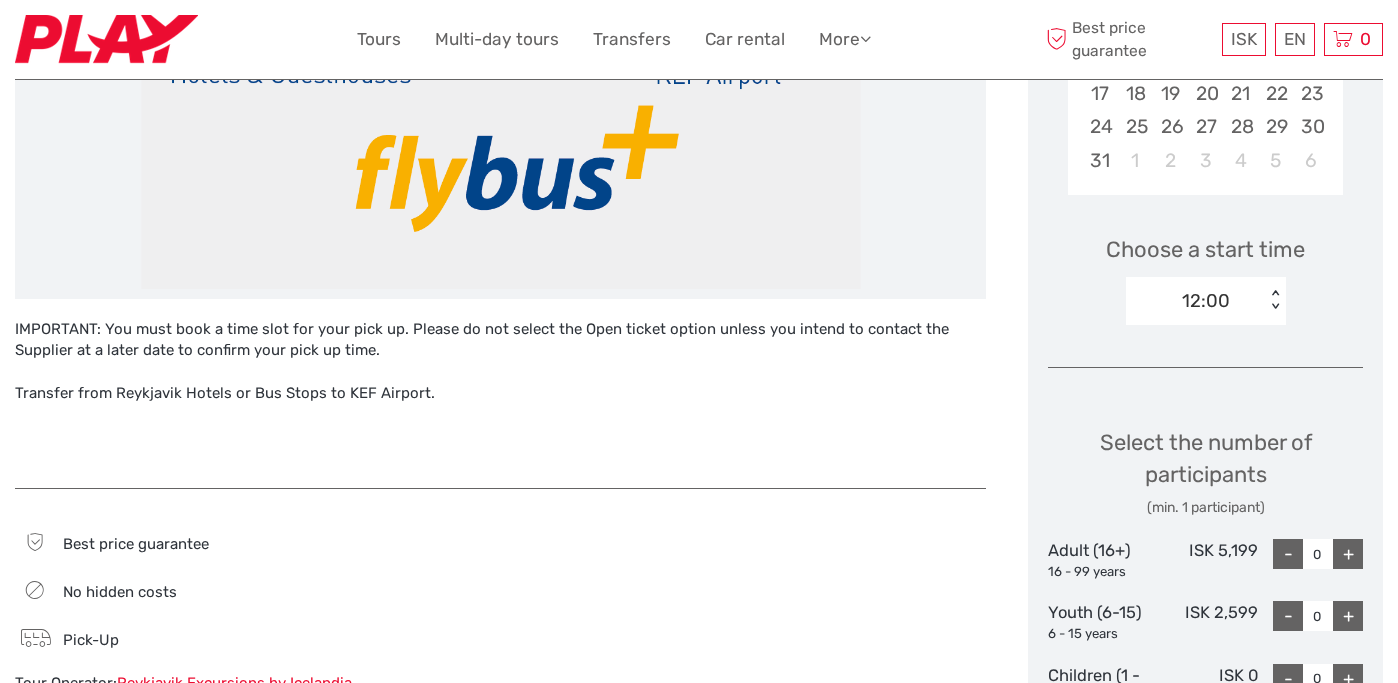 scroll, scrollTop: 546, scrollLeft: 0, axis: vertical 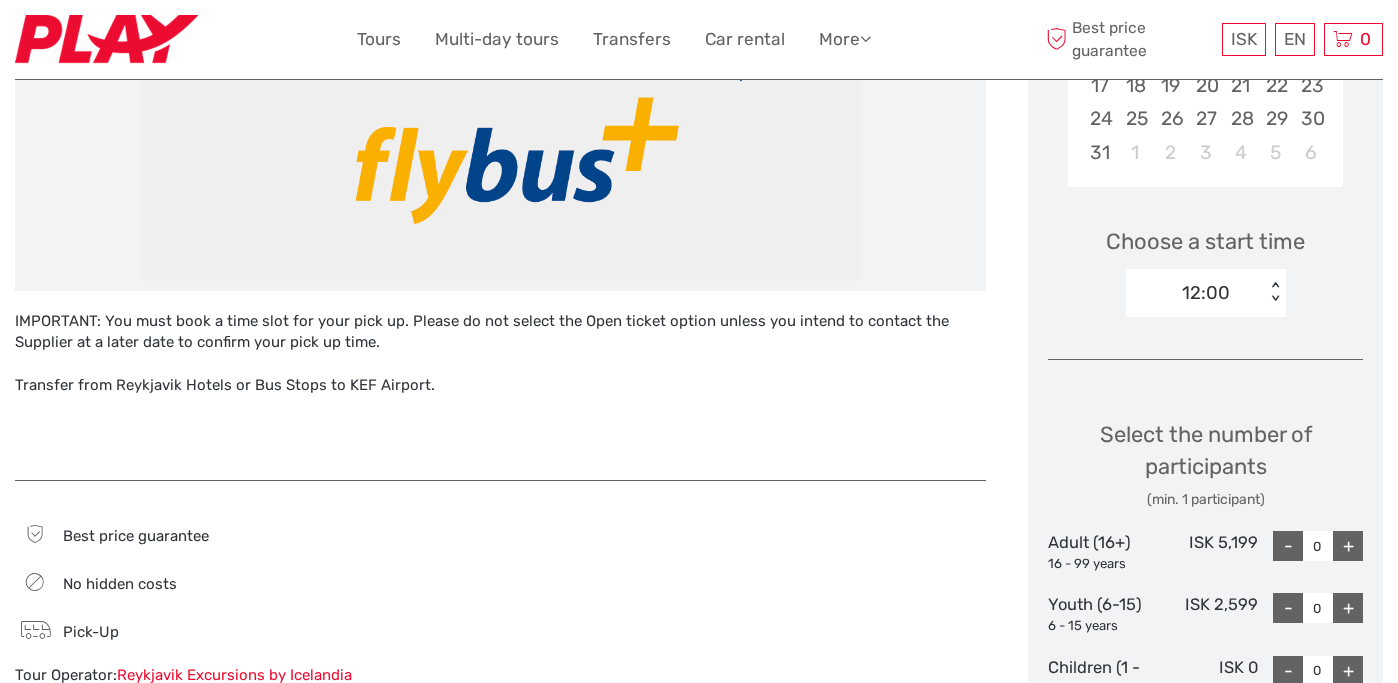 click on "+" at bounding box center [1348, 546] 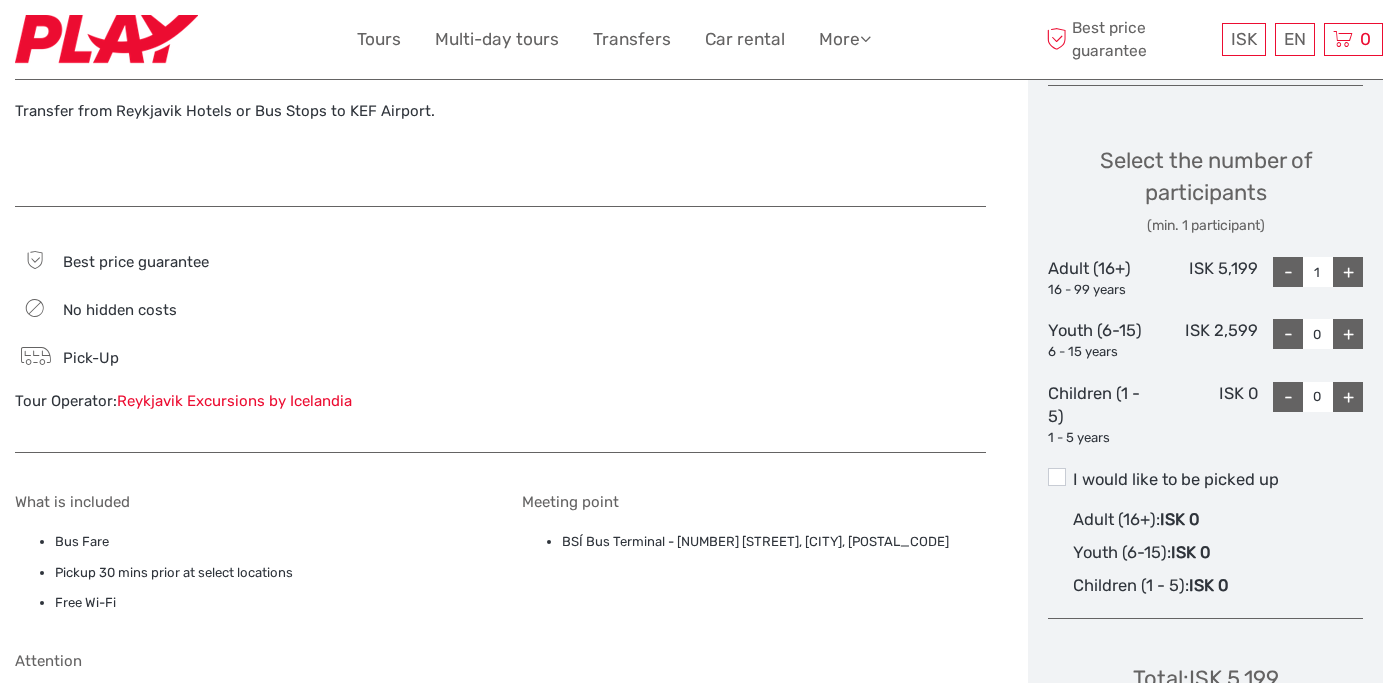 scroll, scrollTop: 823, scrollLeft: 0, axis: vertical 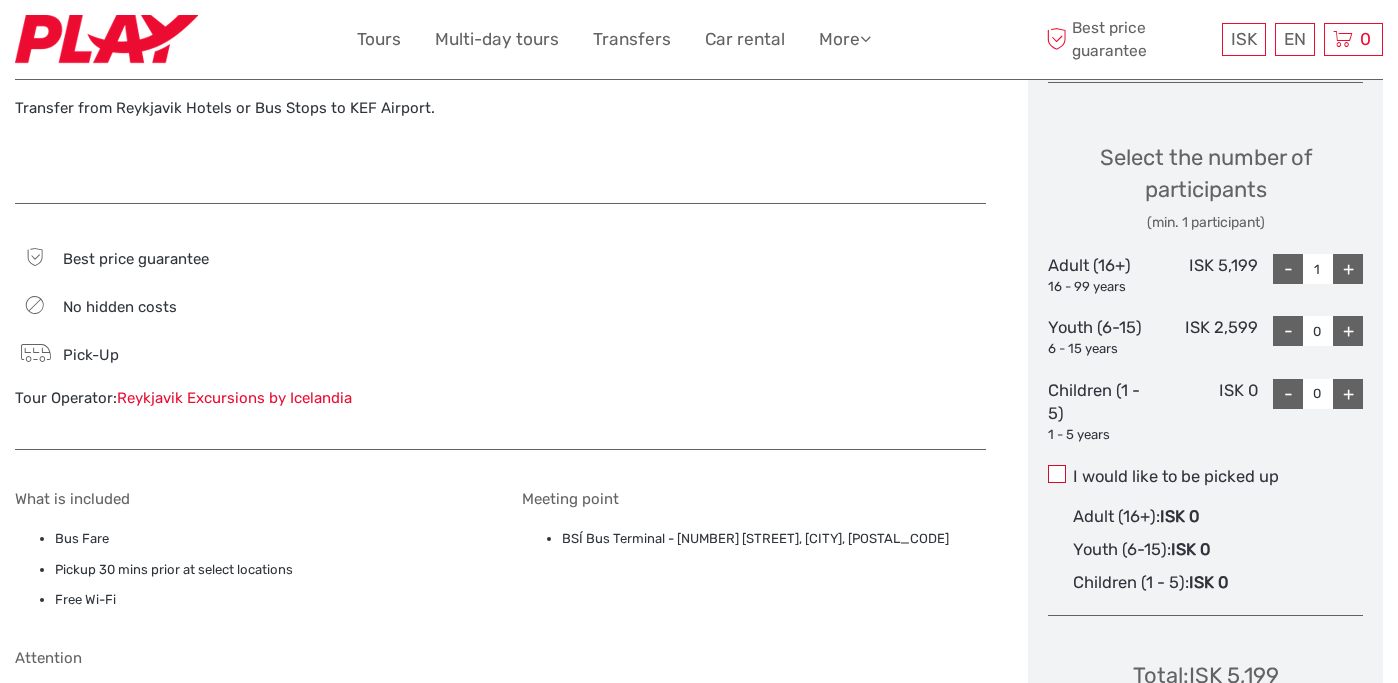 click at bounding box center (1057, 474) 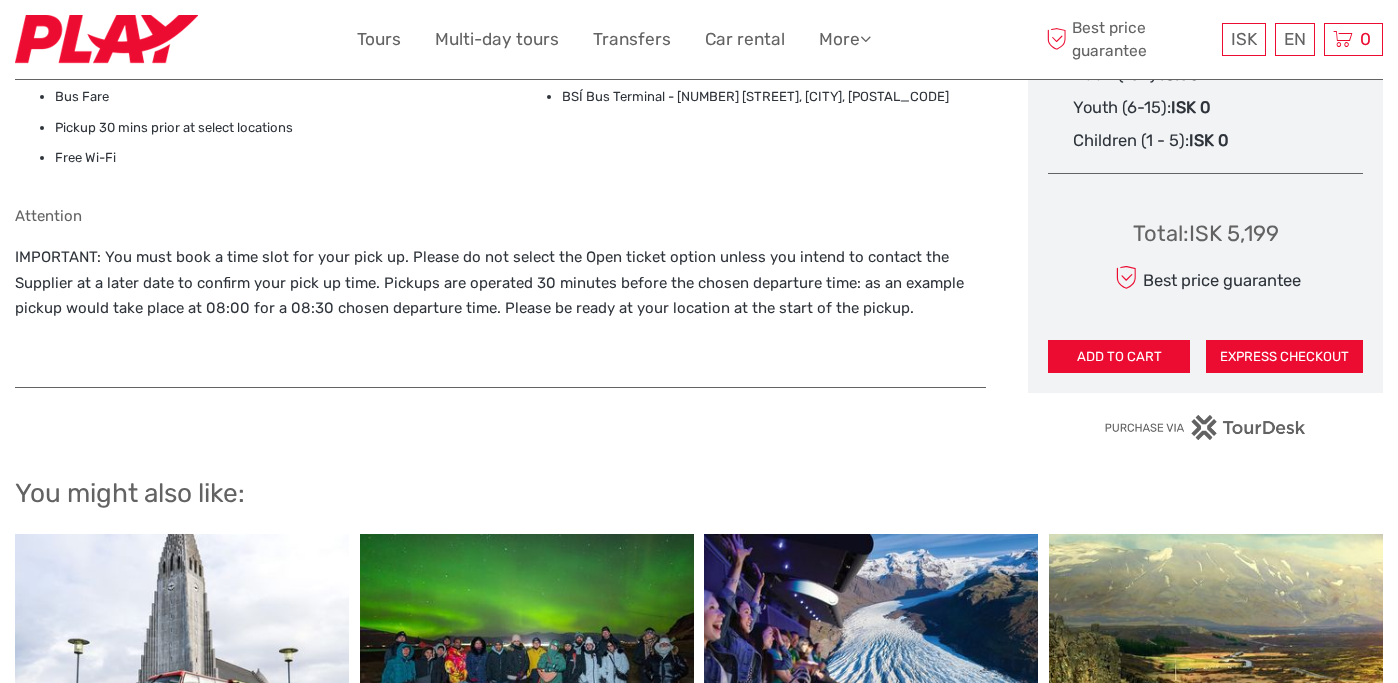 scroll, scrollTop: 1258, scrollLeft: 0, axis: vertical 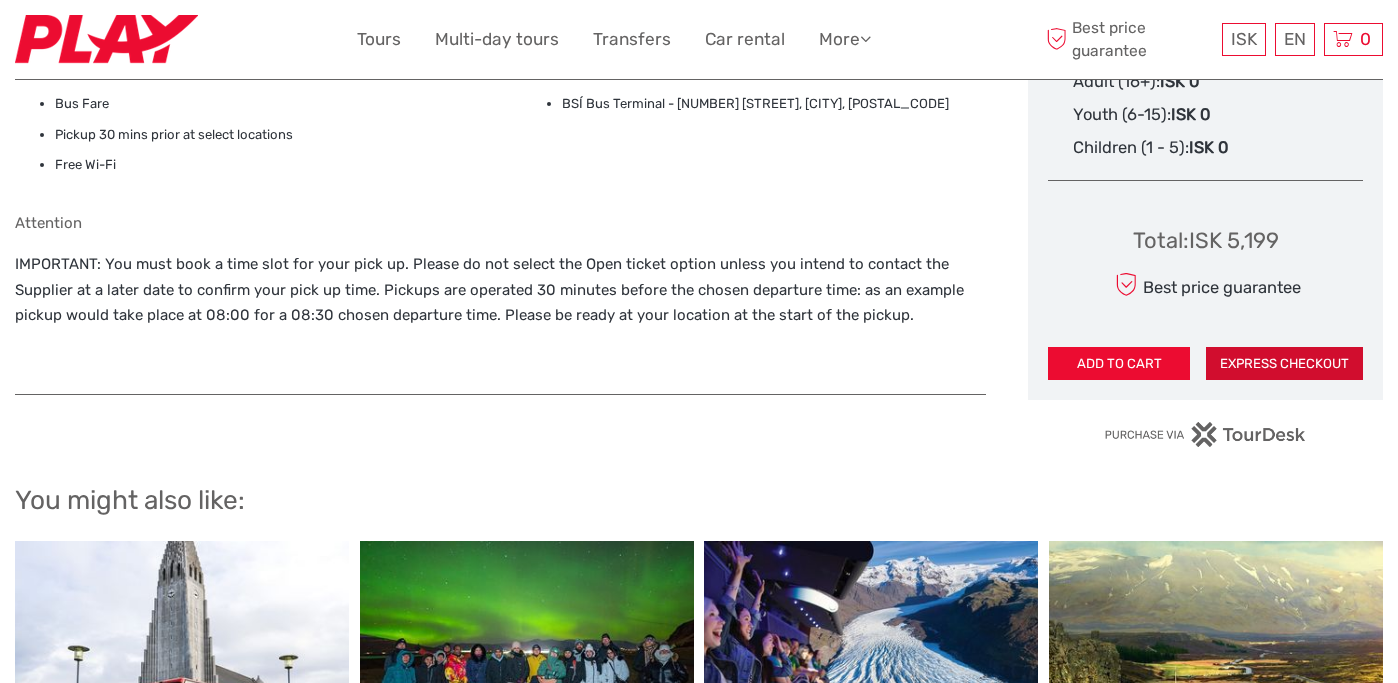 click on "EXPRESS CHECKOUT" at bounding box center (1284, 364) 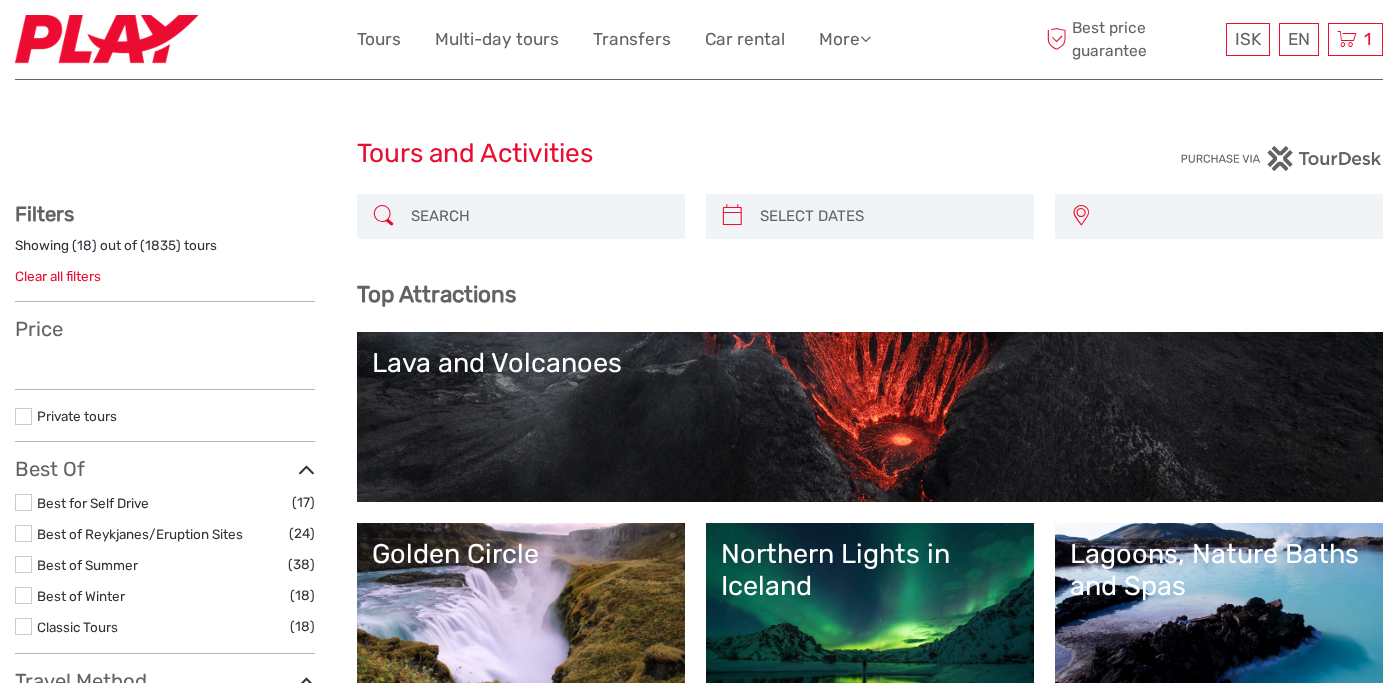 select 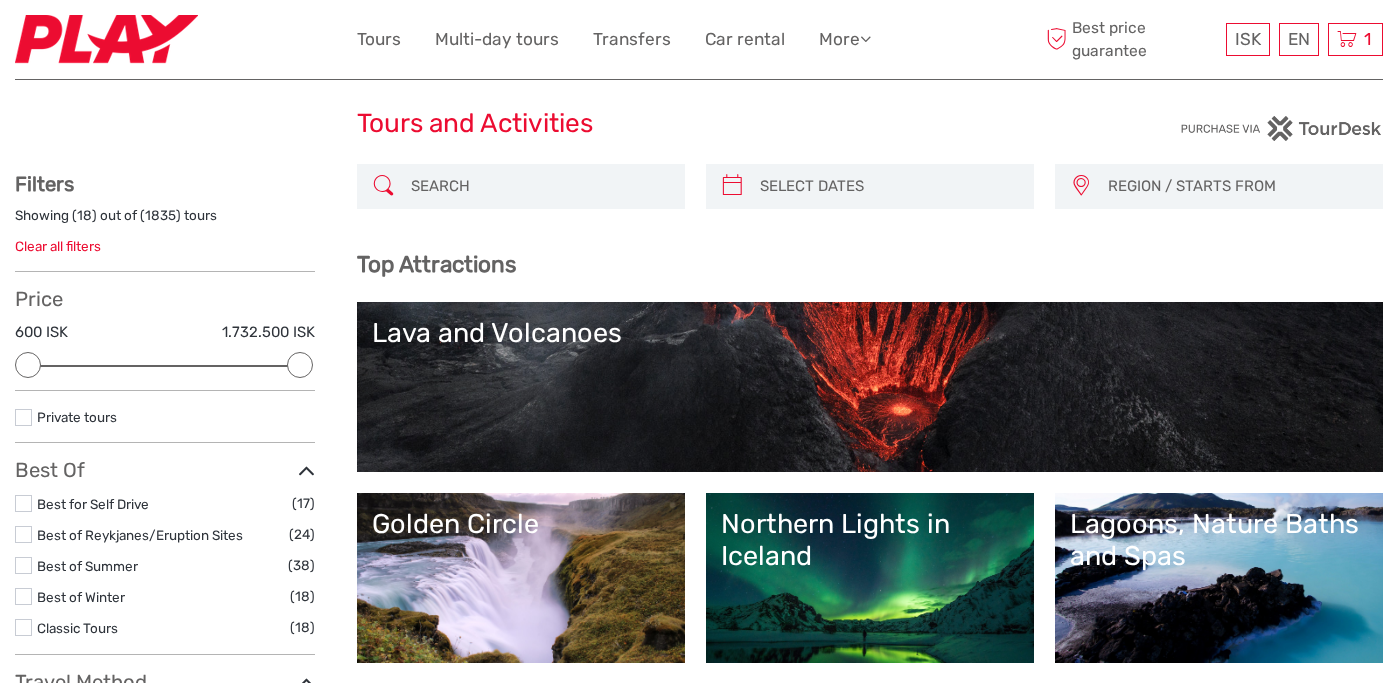 scroll, scrollTop: 38, scrollLeft: 0, axis: vertical 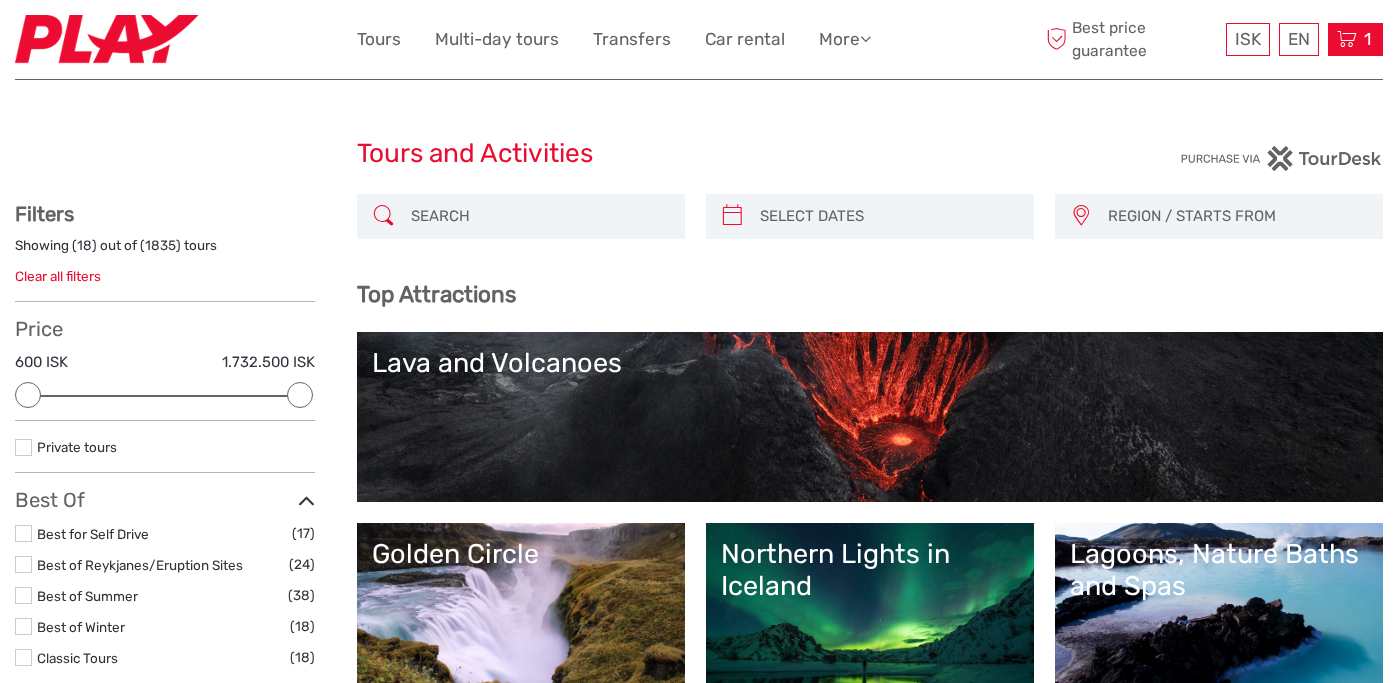 click on "1" at bounding box center [1367, 39] 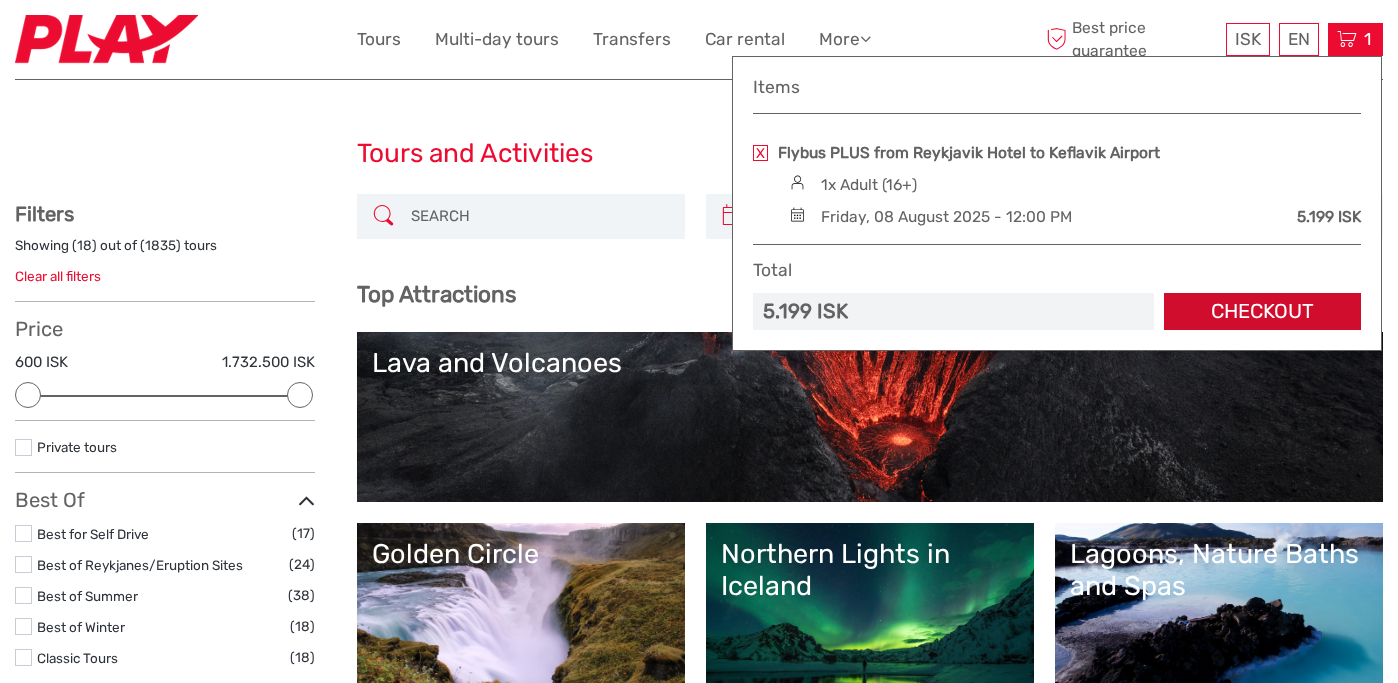 click on "Checkout" at bounding box center [1262, 311] 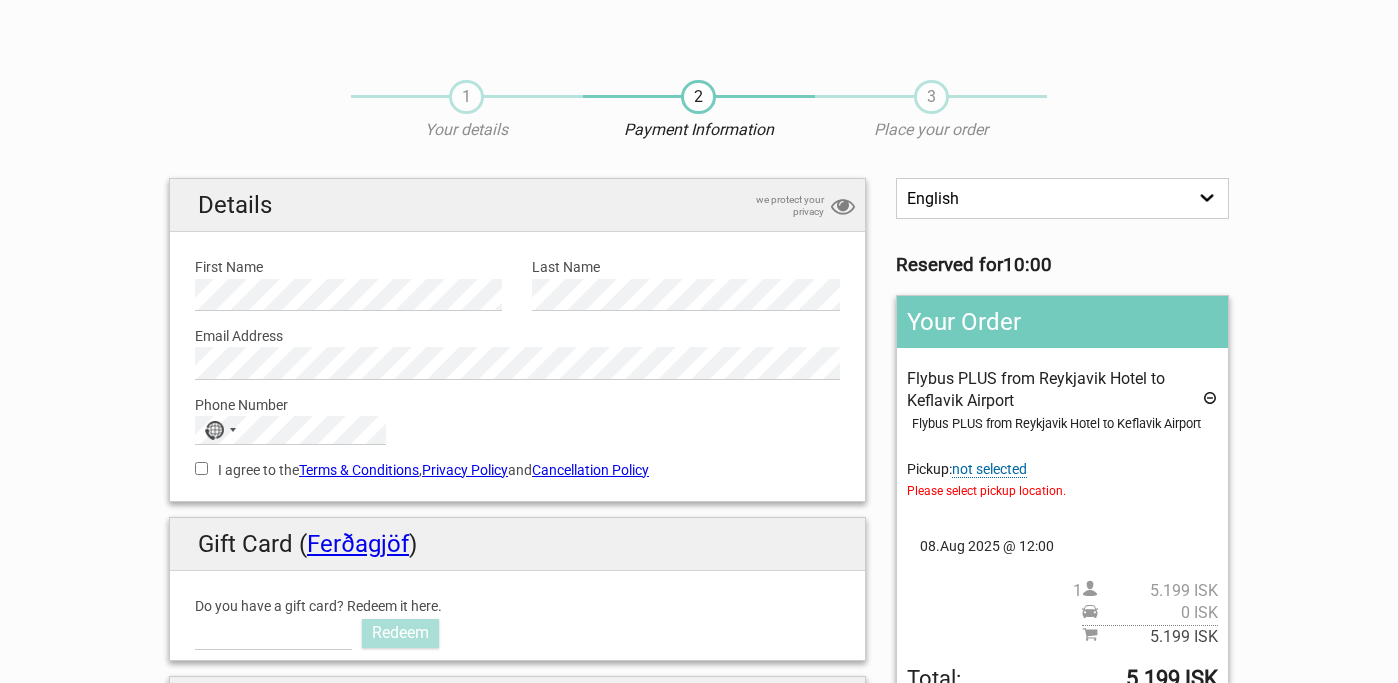 scroll, scrollTop: 0, scrollLeft: 0, axis: both 